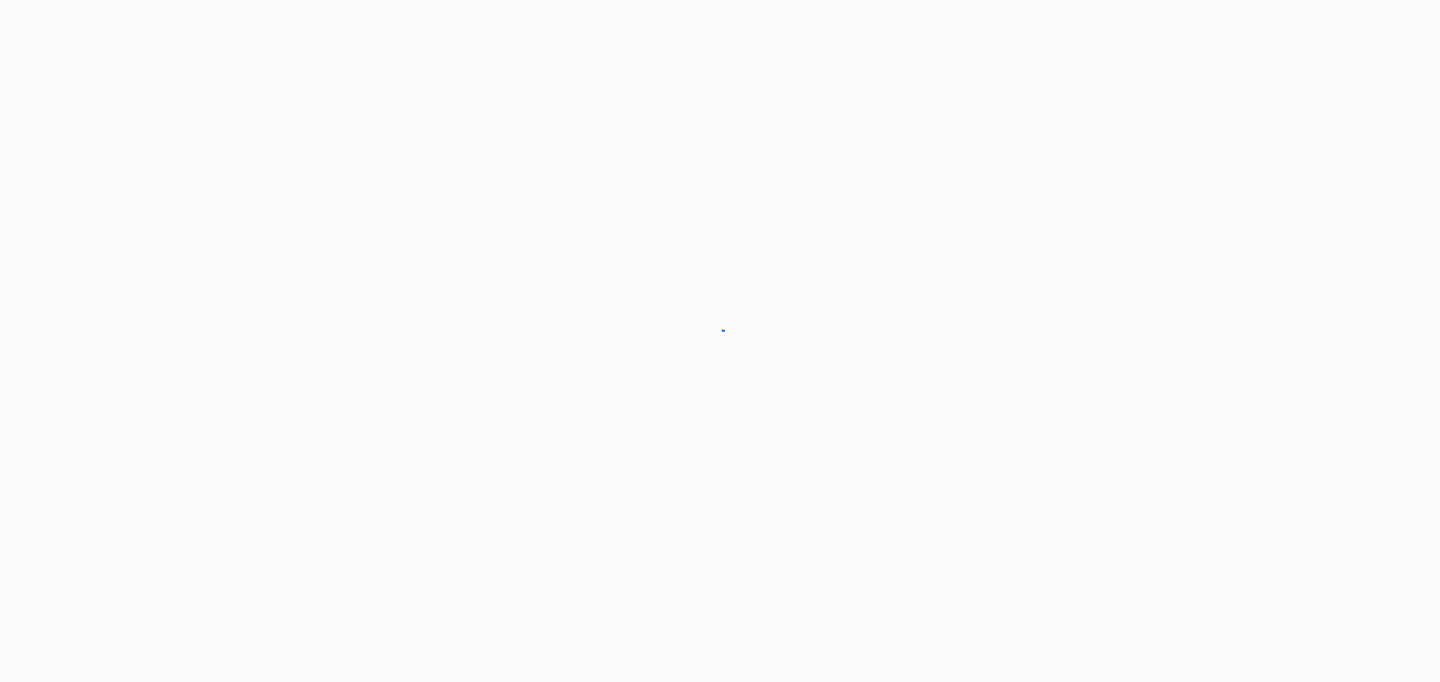 scroll, scrollTop: 0, scrollLeft: 0, axis: both 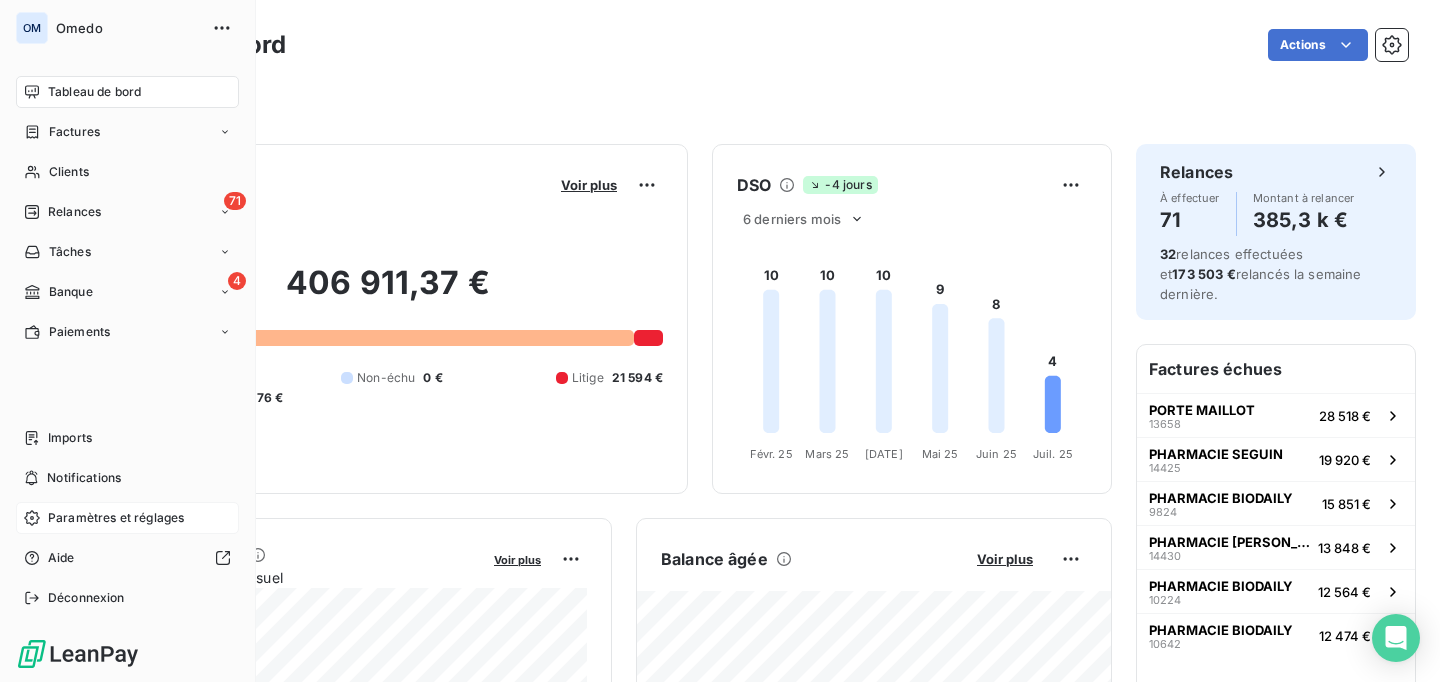 click on "Paramètres et réglages" at bounding box center [116, 518] 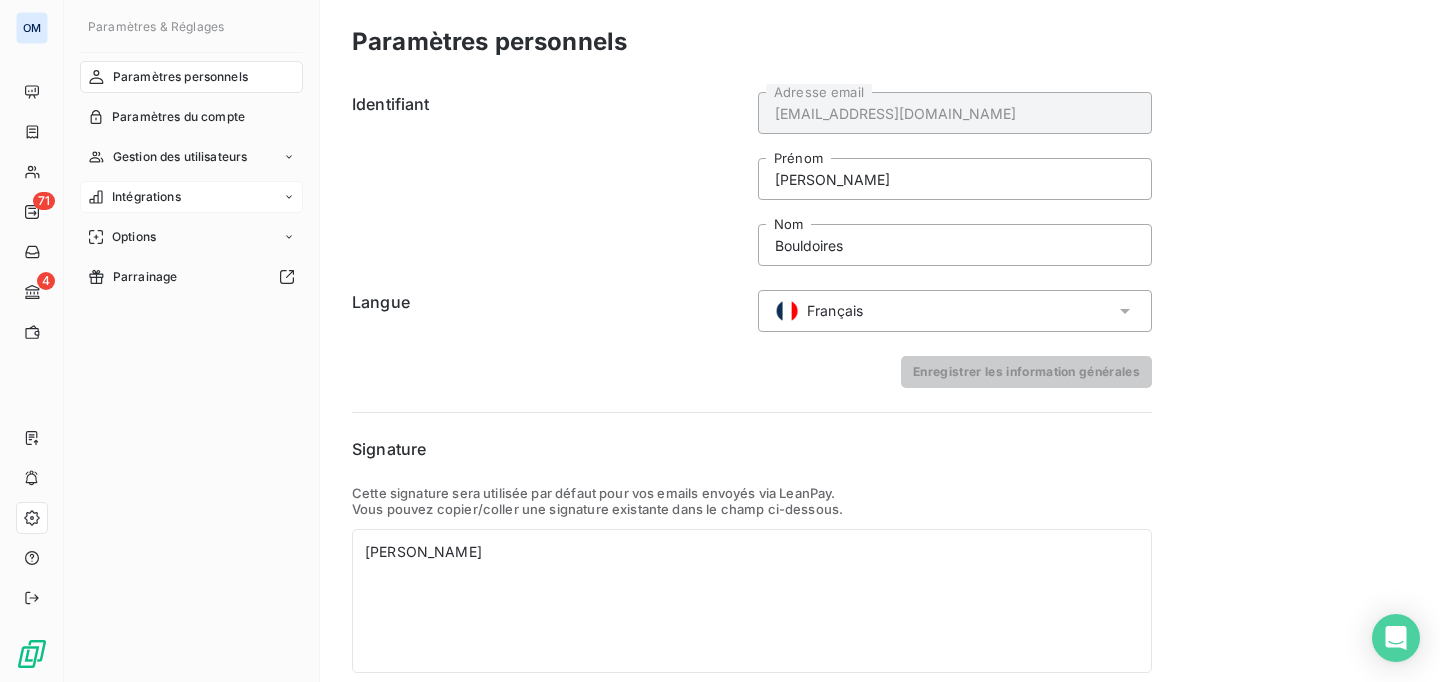 click on "Intégrations" at bounding box center [191, 197] 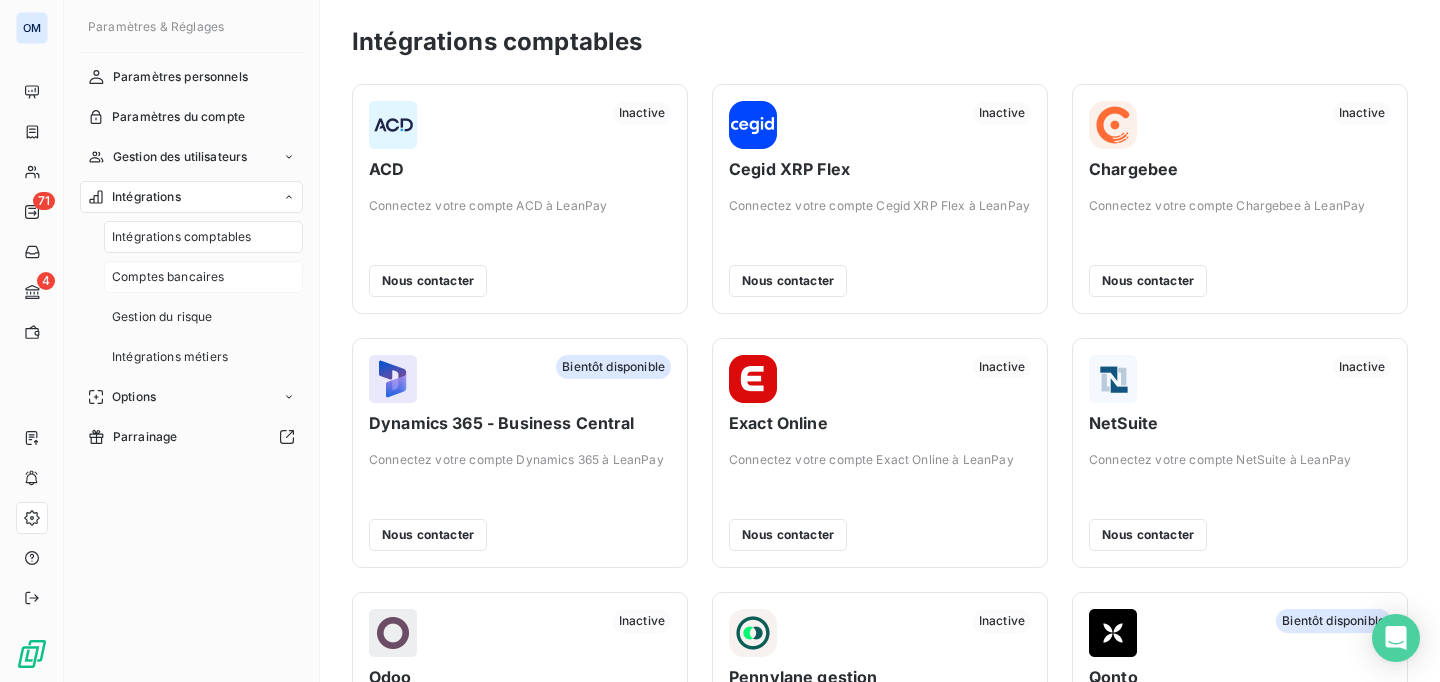 click on "Comptes bancaires" at bounding box center (168, 277) 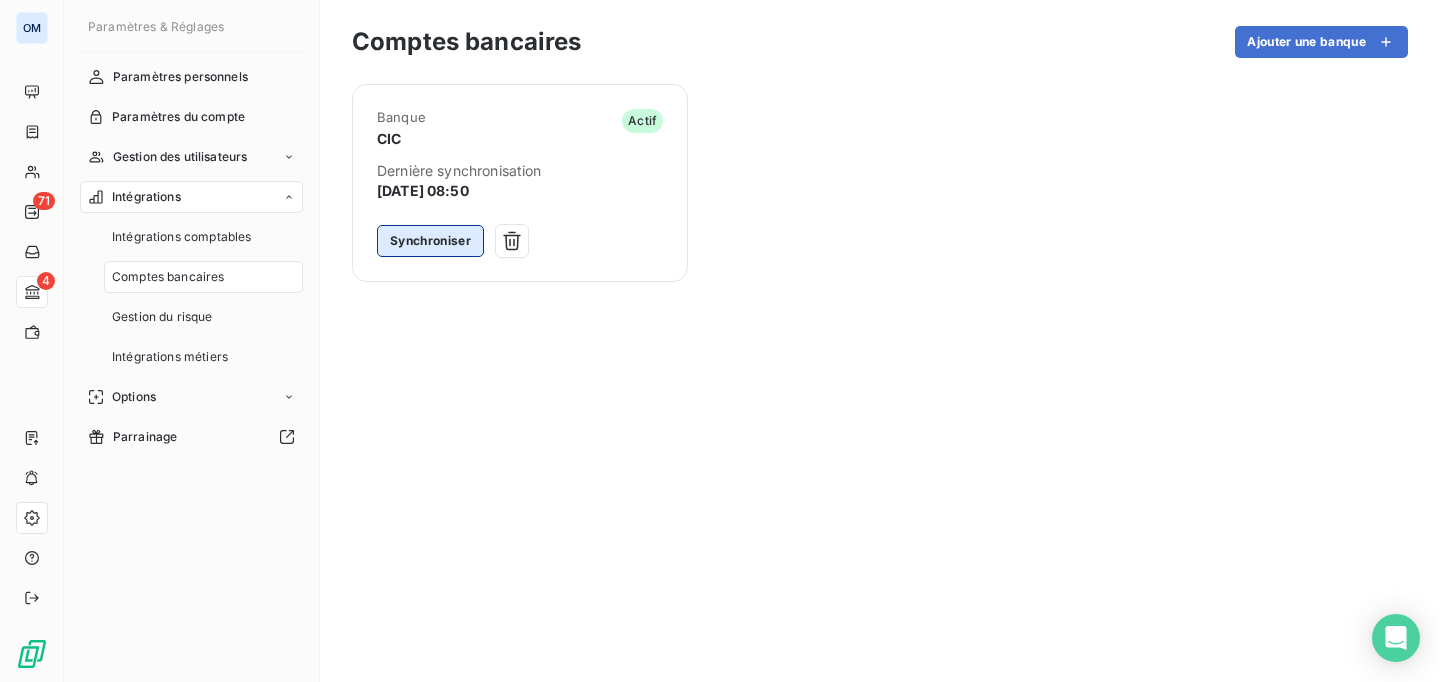 click on "Synchroniser" at bounding box center [430, 241] 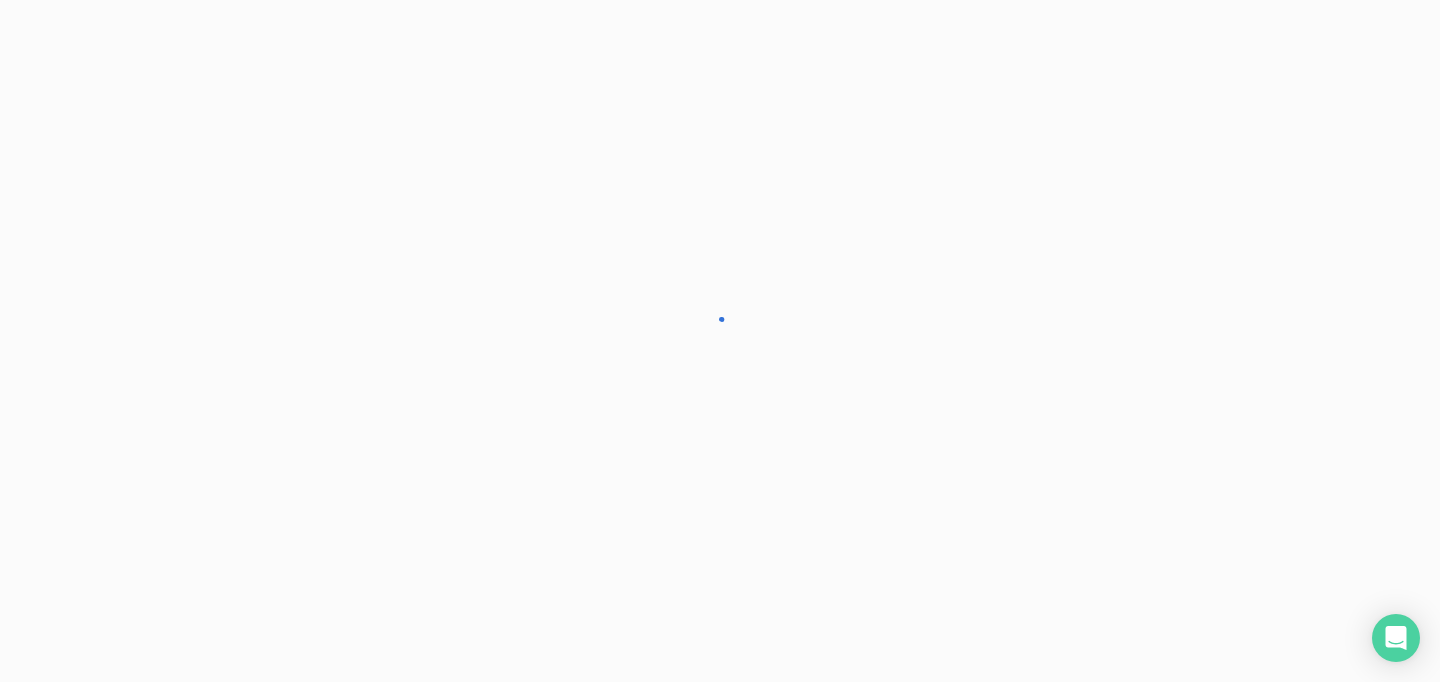 scroll, scrollTop: 0, scrollLeft: 0, axis: both 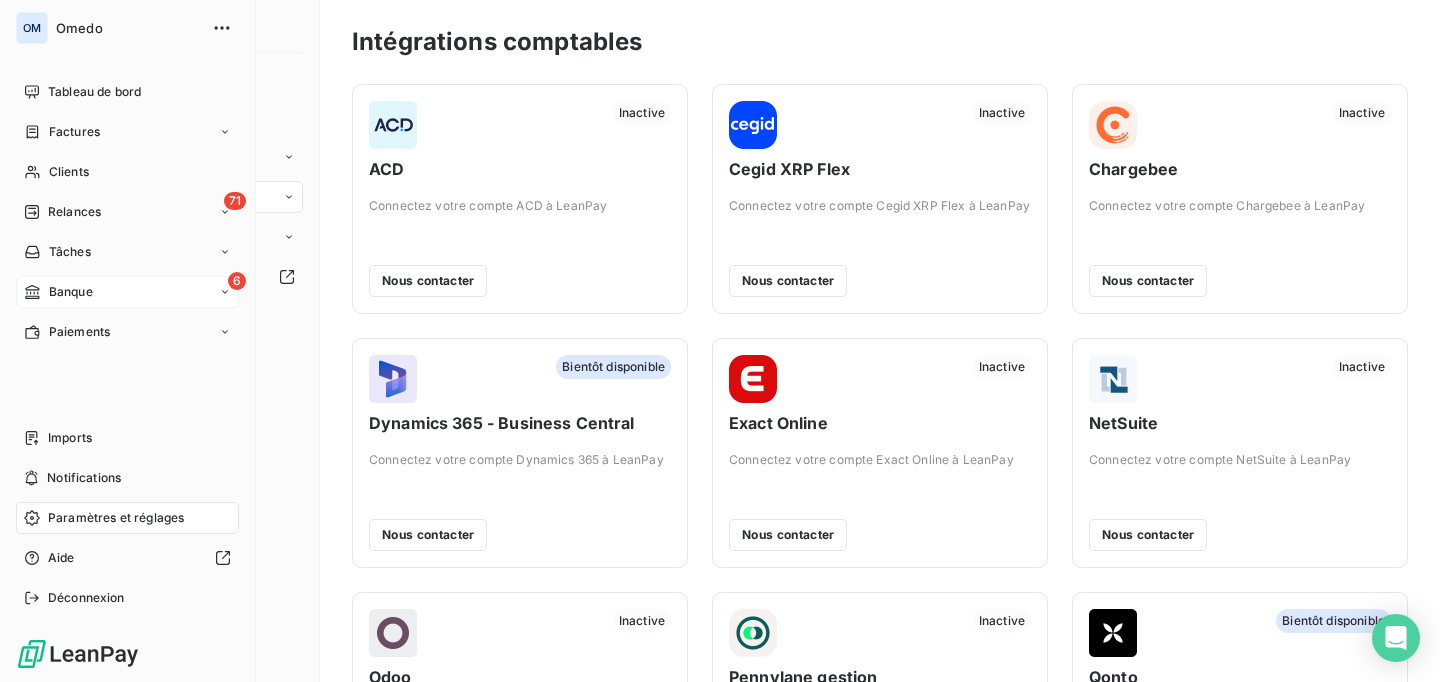 click 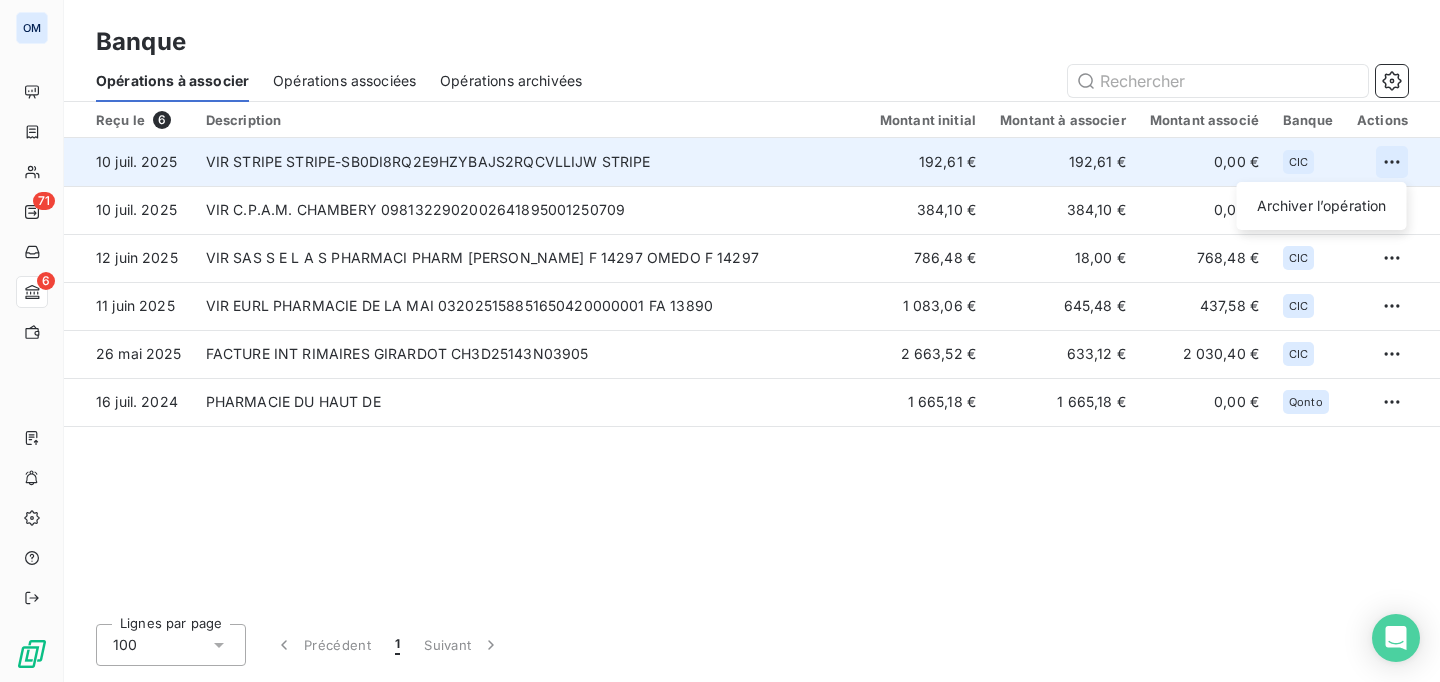 click on "OM 71 6 Banque Opérations à associer Opérations associées Opérations archivées Reçu le 6 Description Montant initial Montant à associer Montant associé Banque Actions 10 juil. 2025 VIR STRIPE STRIPE-SB0DI8RQ2E9HZYBAJS2RQCVLLIJW STRIPE 192,61 € 192,61 € 0,00 € CIC Archiver l’opération 10 juil. 2025 VIR C.P.A.M. CHAMBERY 0981322902002641895001250709 384,10 € 384,10 € 0,00 € CIC 12 juin 2025 VIR SAS S E L A S PHARMACI PHARM [PERSON_NAME] F 14297 OMEDO F 14297 786,48 € 18,00 € 768,48 € CIC 11 juin 2025 VIR EURL PHARMACIE DE LA MAI 032025158851650420000001 FA 13890 1 083,06 € 645,48 € 437,58 € CIC 26 mai 2025 FACTURE INT RIMAIRES GIRARDOT CH3D25143N03905 2 663,52 € 633,12 € 2 030,40 € CIC 16 juil. 2024 PHARMACIE DU HAUT DE 1 665,18 € 1 665,18 € 0,00 € Qonto Lignes par page 100 Précédent 1 Suivant" at bounding box center [720, 341] 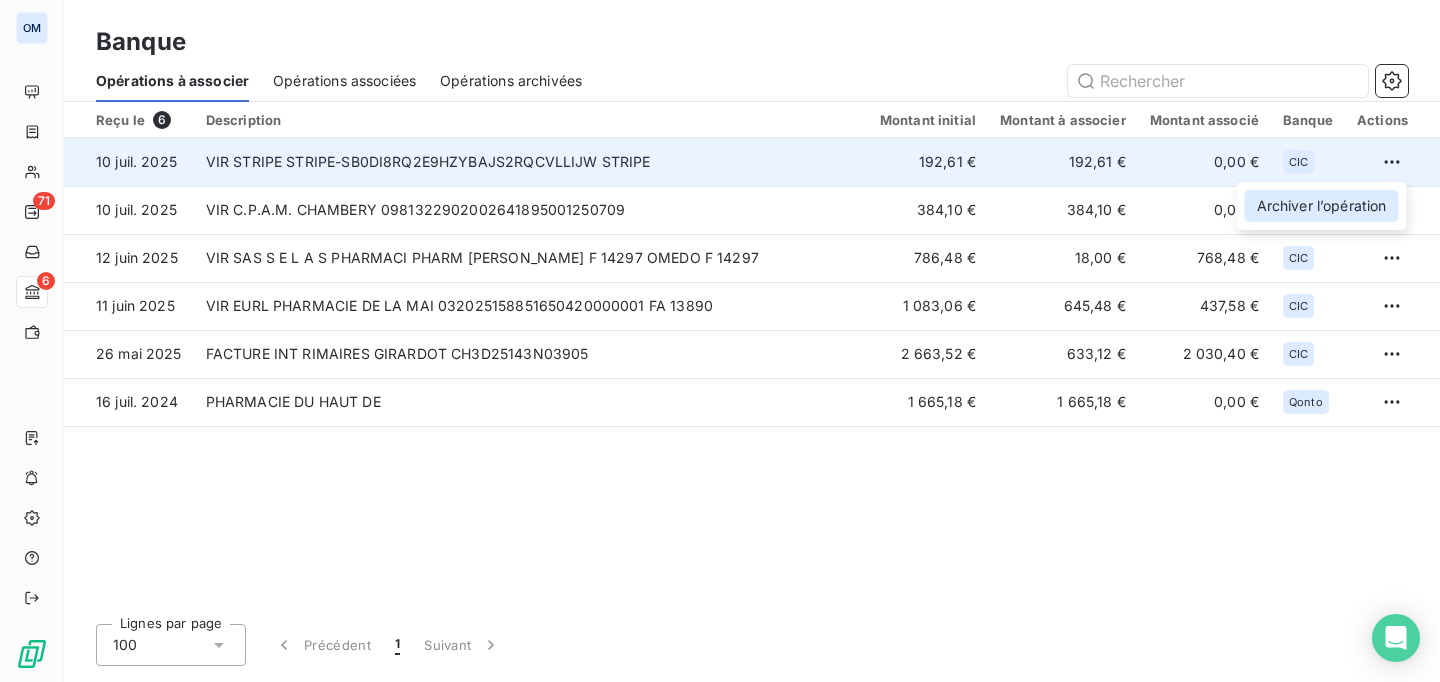 click on "Archiver l’opération" at bounding box center (1322, 206) 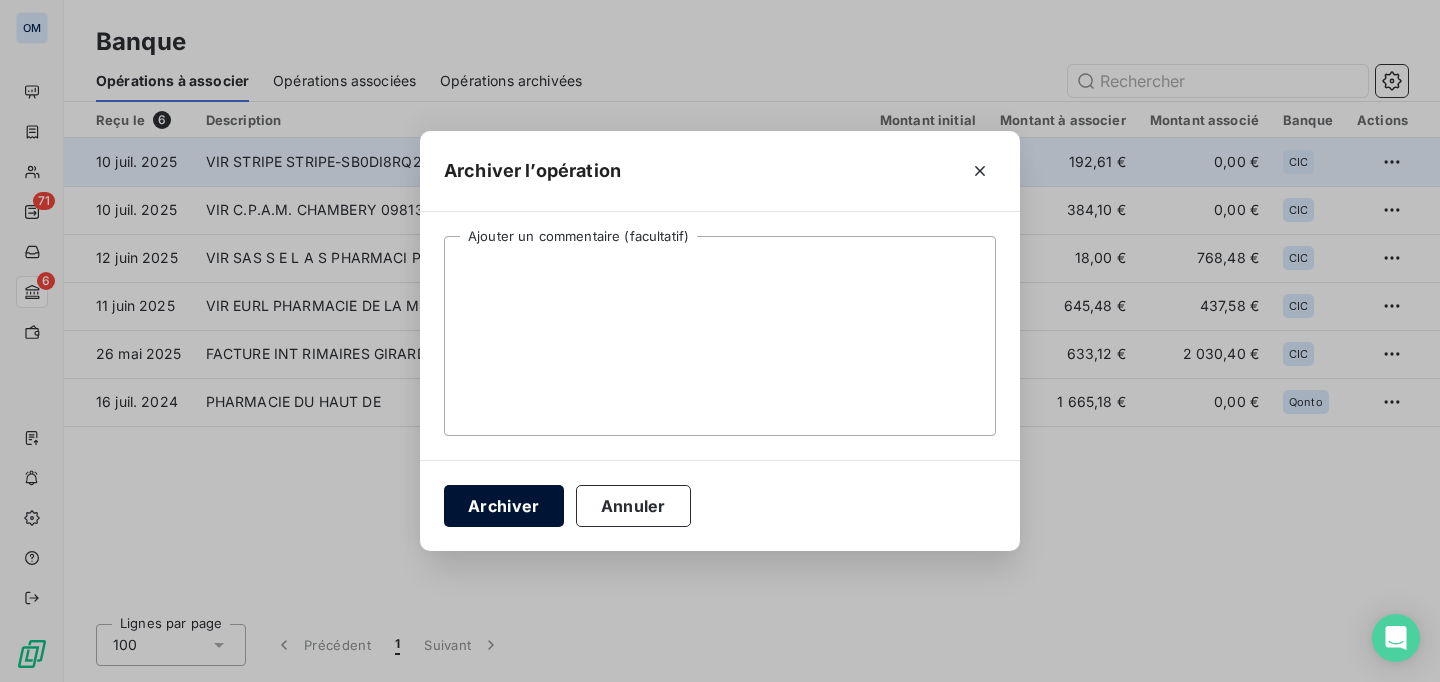 click on "Archiver" at bounding box center (504, 506) 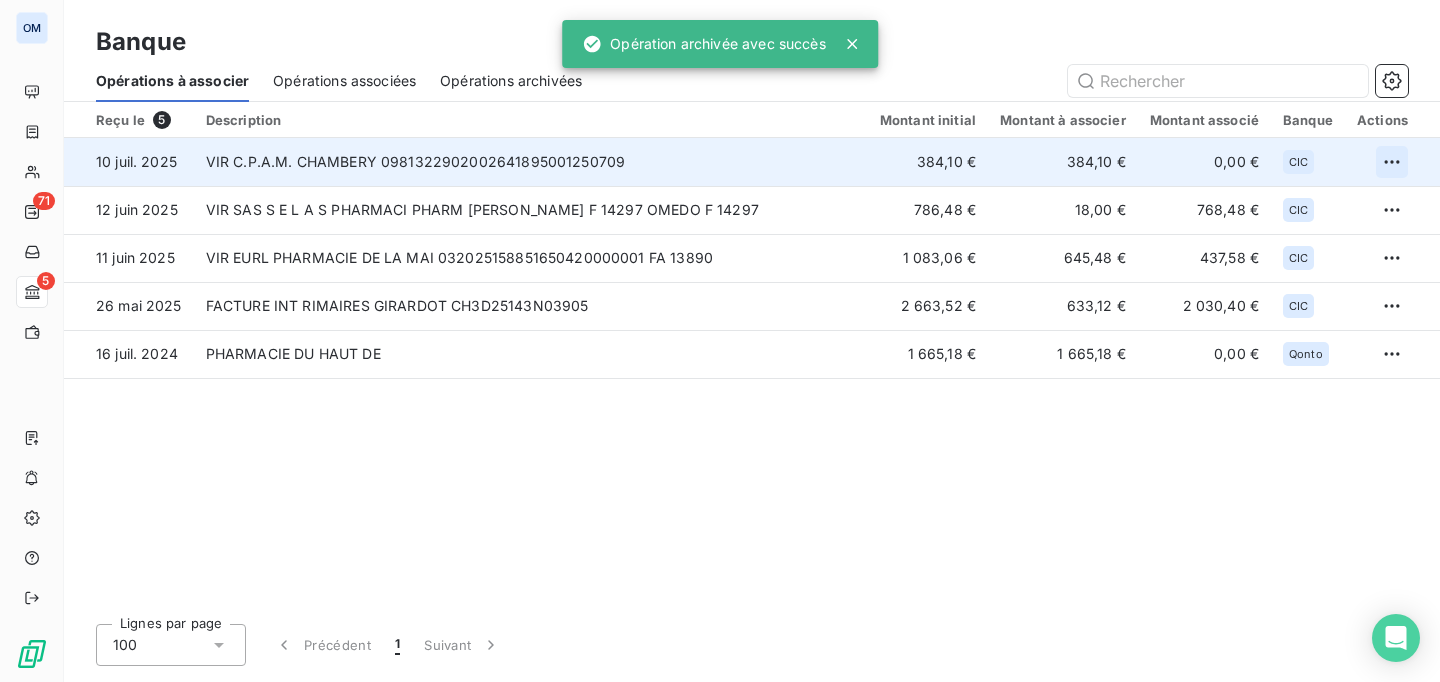 click on "OM 71 5 Banque Opérations à associer Opérations associées Opérations archivées Reçu le 5 Description Montant initial Montant à associer Montant associé Banque Actions 10 juil. 2025 VIR C.P.A.M. CHAMBERY 0981322902002641895001250709 384,10 € 384,10 € 0,00 € CIC 12 juin 2025 VIR SAS S E L A S PHARMACI PHARM [PERSON_NAME] F 14297 OMEDO F 14297 786,48 € 18,00 € 768,48 € CIC 11 juin 2025 VIR EURL PHARMACIE DE LA MAI 032025158851650420000001 FA 13890 1 083,06 € 645,48 € 437,58 € CIC 26 mai 2025 FACTURE INT RIMAIRES GIRARDOT CH3D25143N03905 2 663,52 € 633,12 € 2 030,40 € CIC 16 juil. 2024 PHARMACIE DU HAUT DE 1 665,18 € 1 665,18 € 0,00 € Qonto Lignes par page 100 Précédent 1 Suivant Opération archivée avec succès" at bounding box center (720, 341) 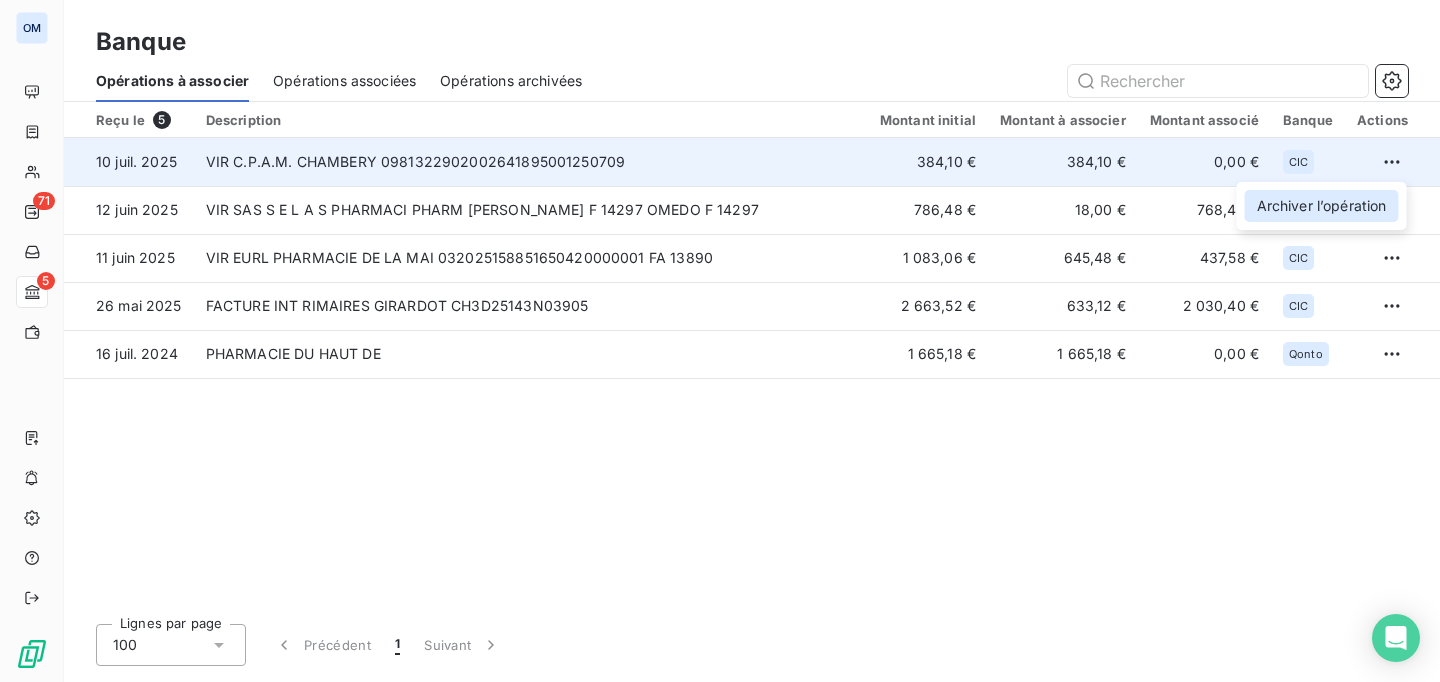 click on "Archiver l’opération" at bounding box center [1322, 206] 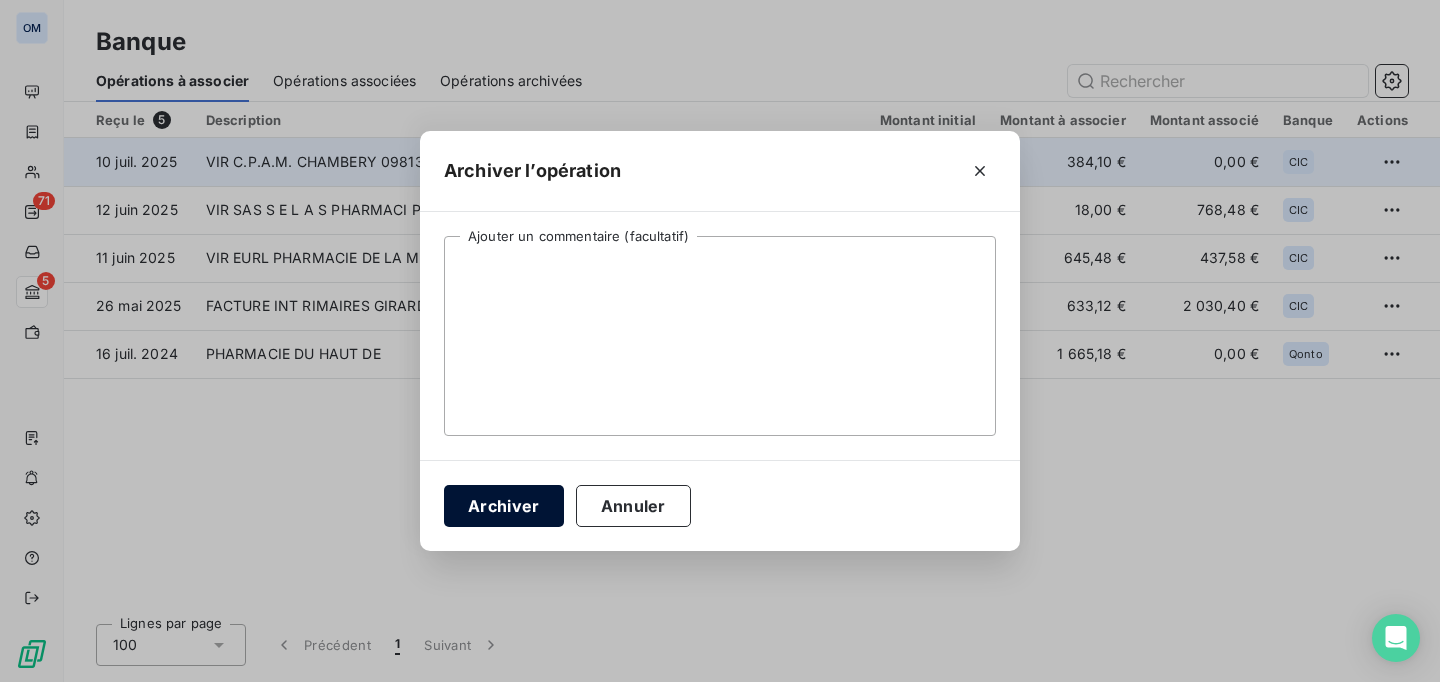 click on "Archiver" at bounding box center [504, 506] 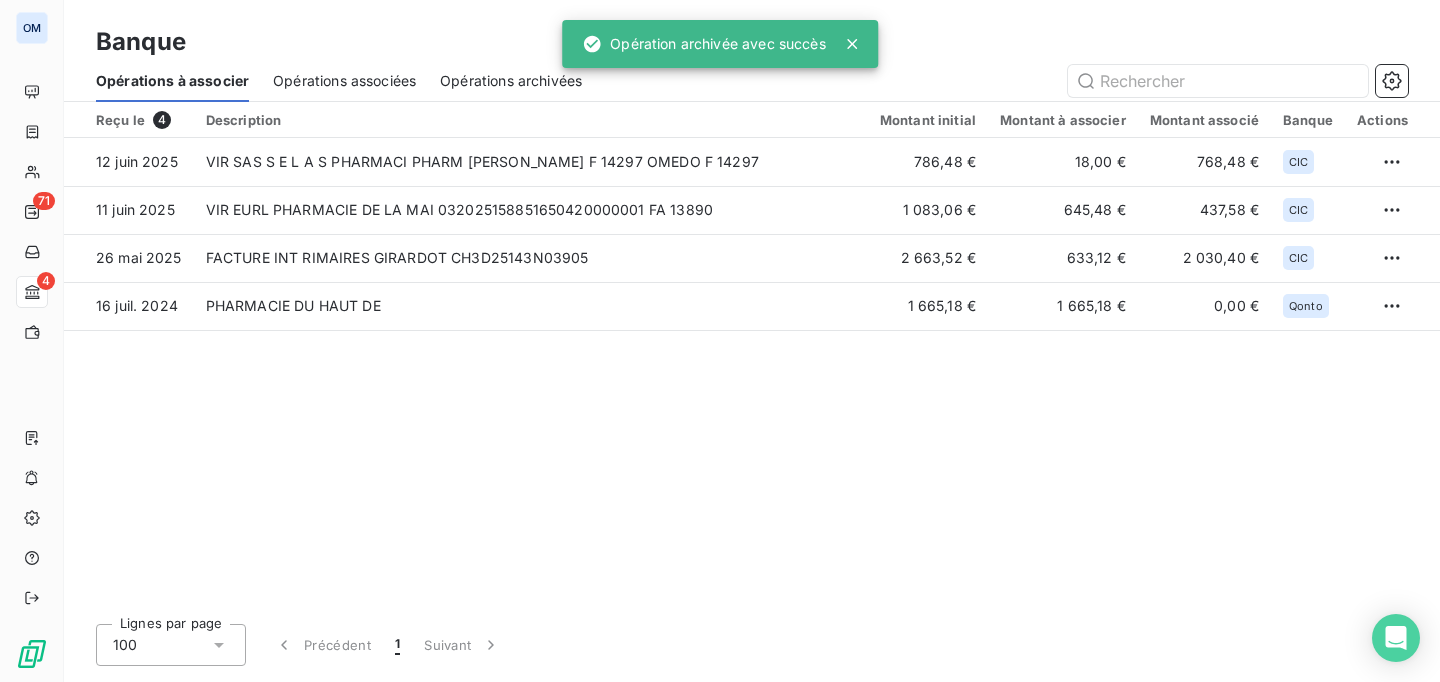 click on "Opérations associées" at bounding box center [344, 81] 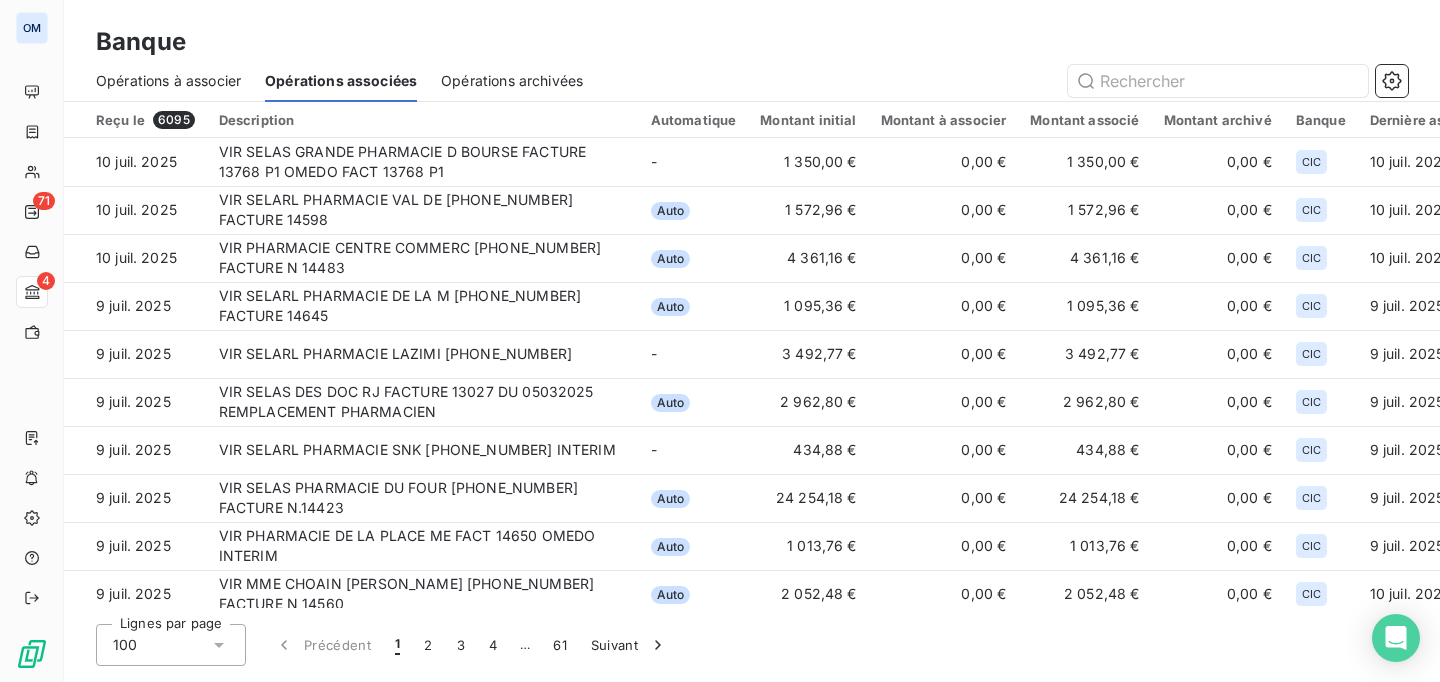 click 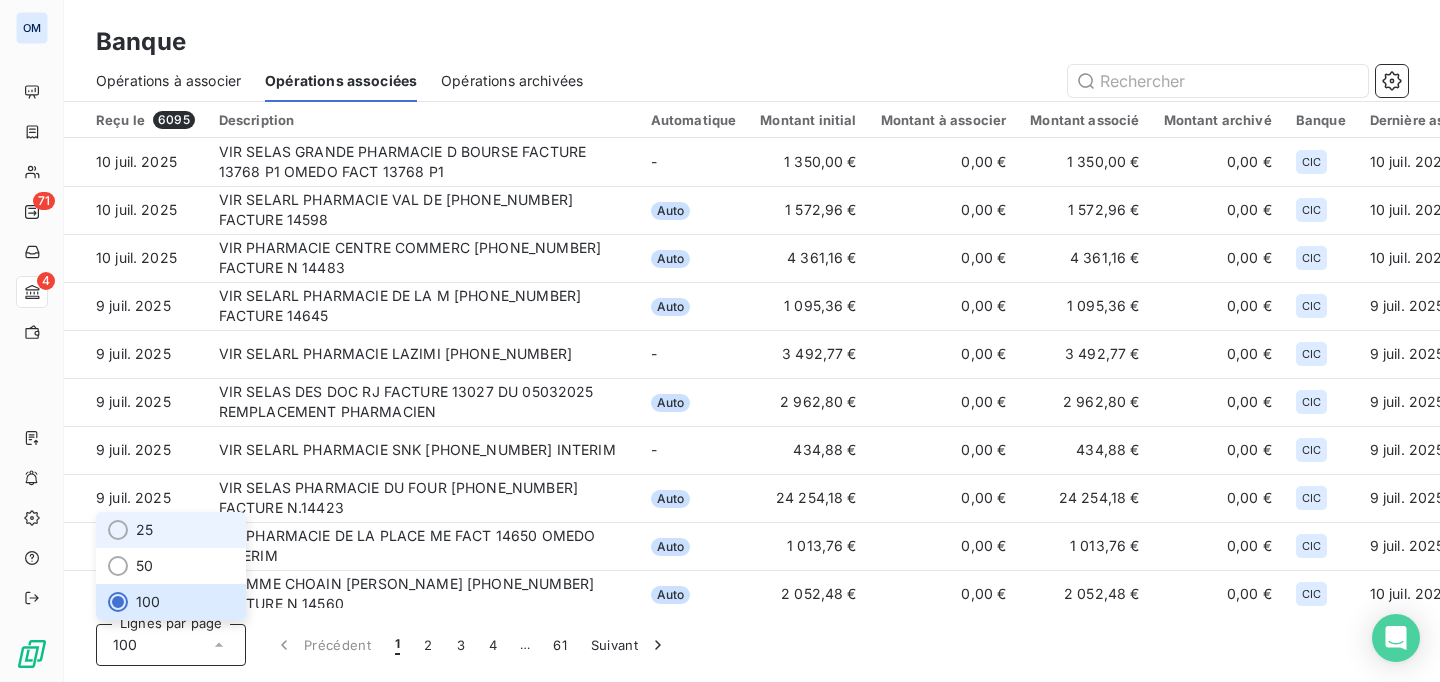 click on "25" at bounding box center [171, 530] 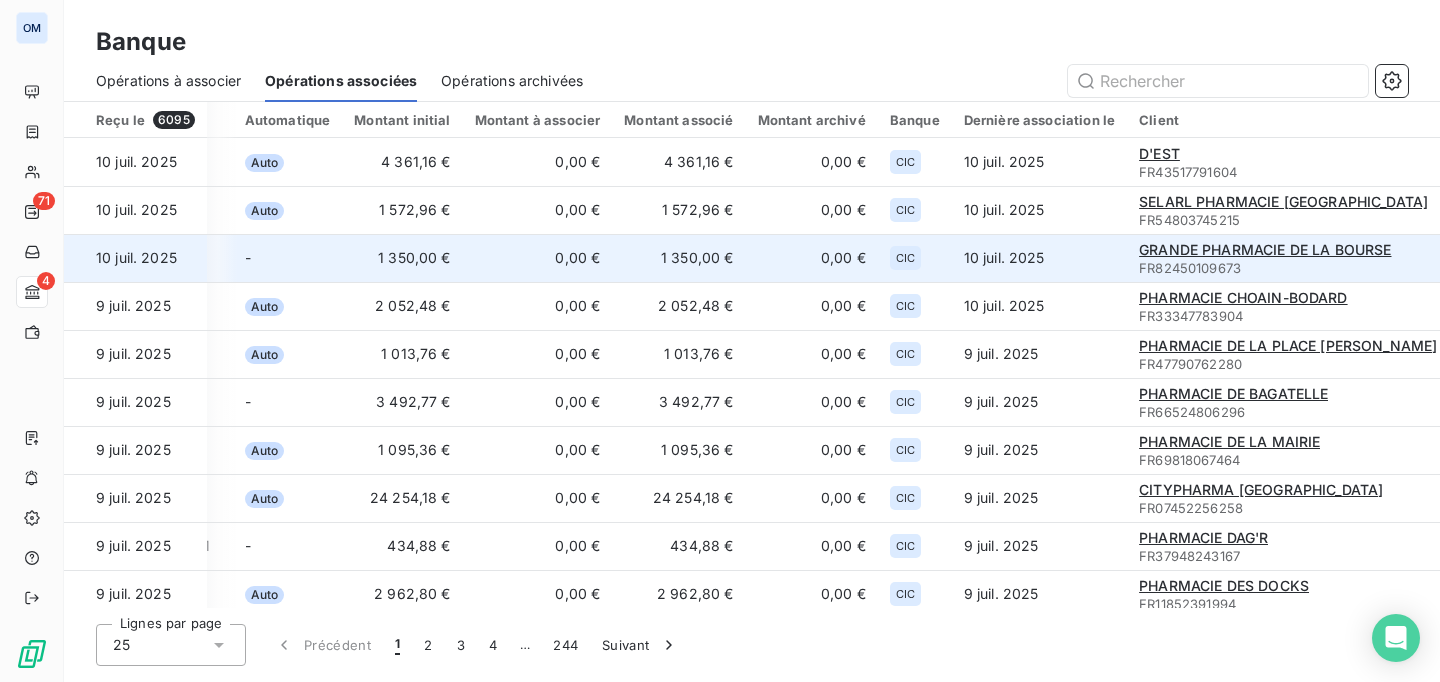 scroll, scrollTop: 0, scrollLeft: 488, axis: horizontal 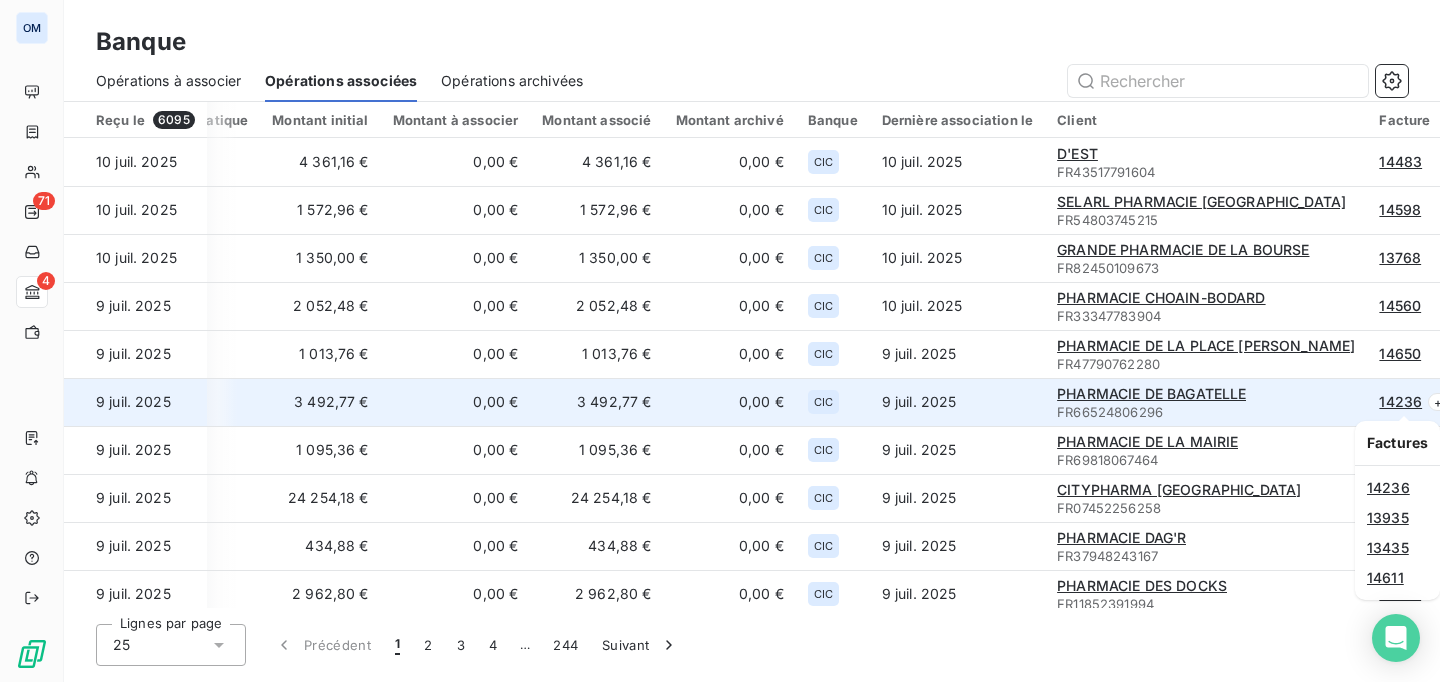 click on "+  3" at bounding box center [1442, 402] 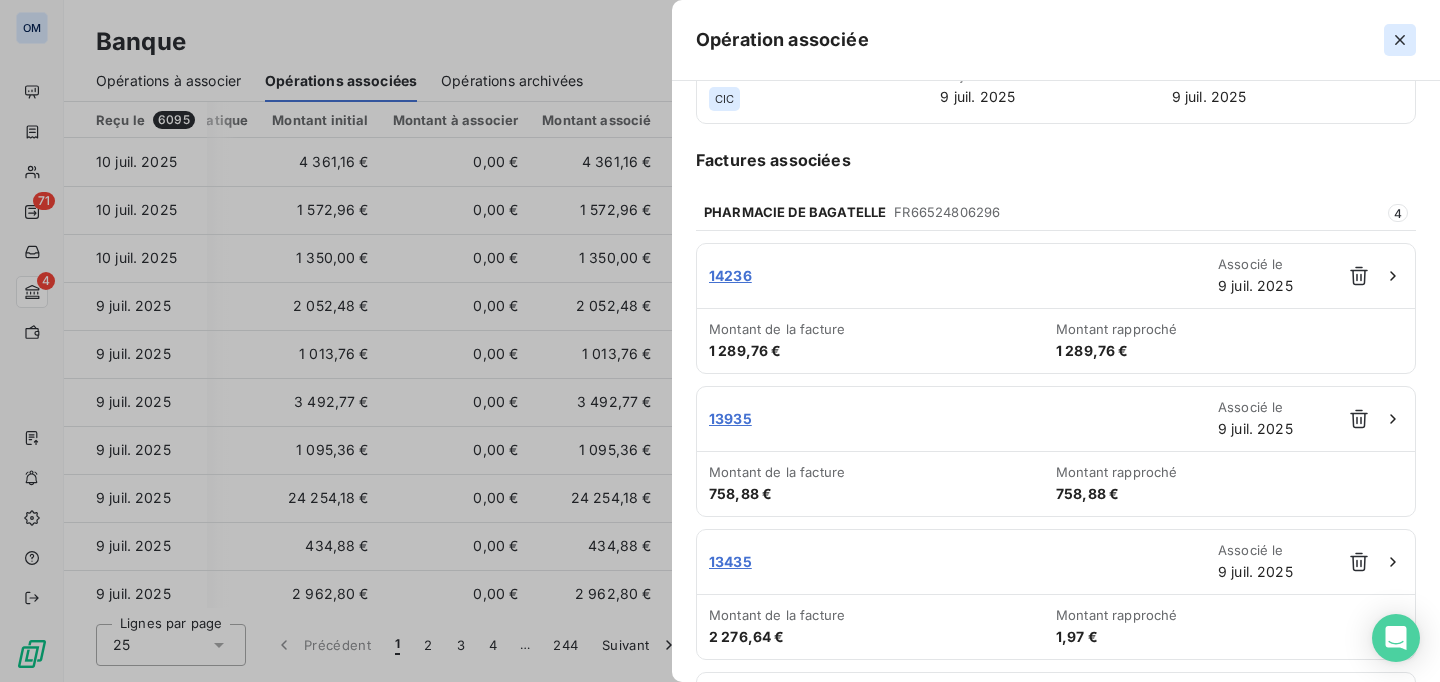 scroll, scrollTop: 240, scrollLeft: 0, axis: vertical 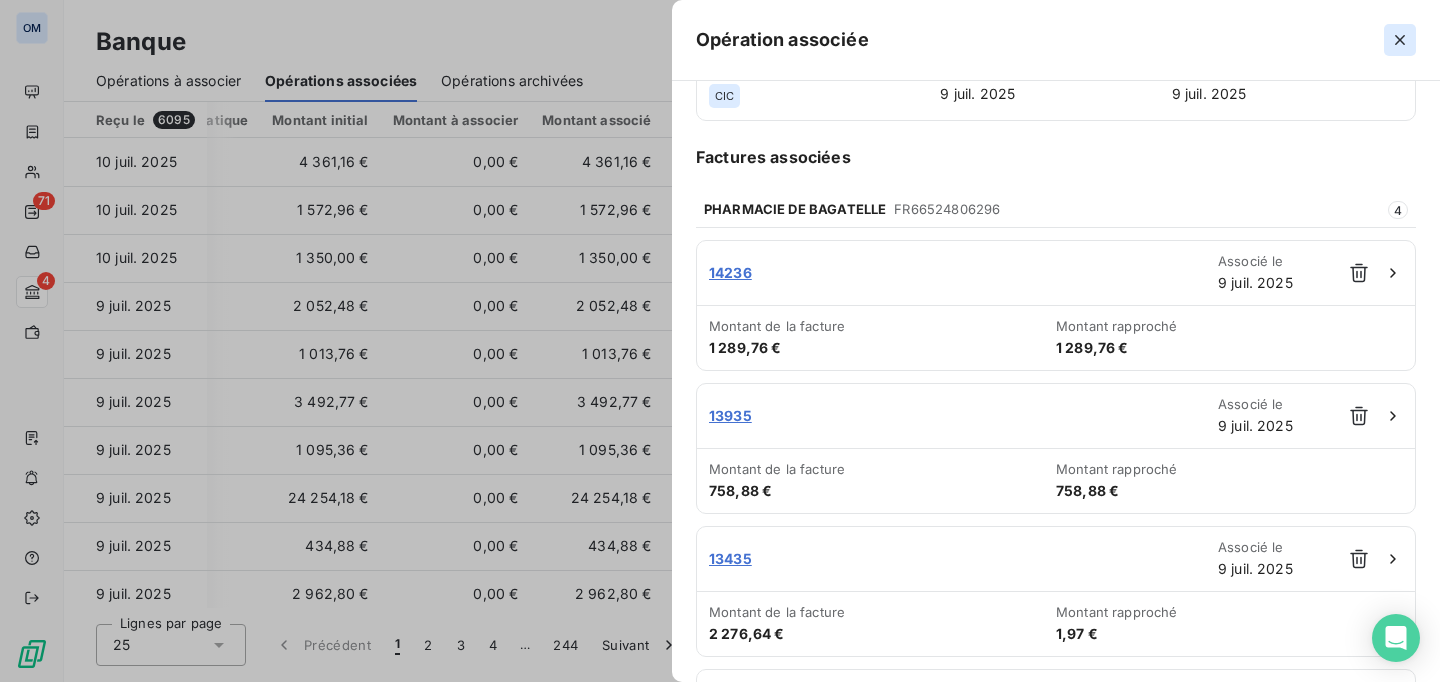 click at bounding box center [1400, 40] 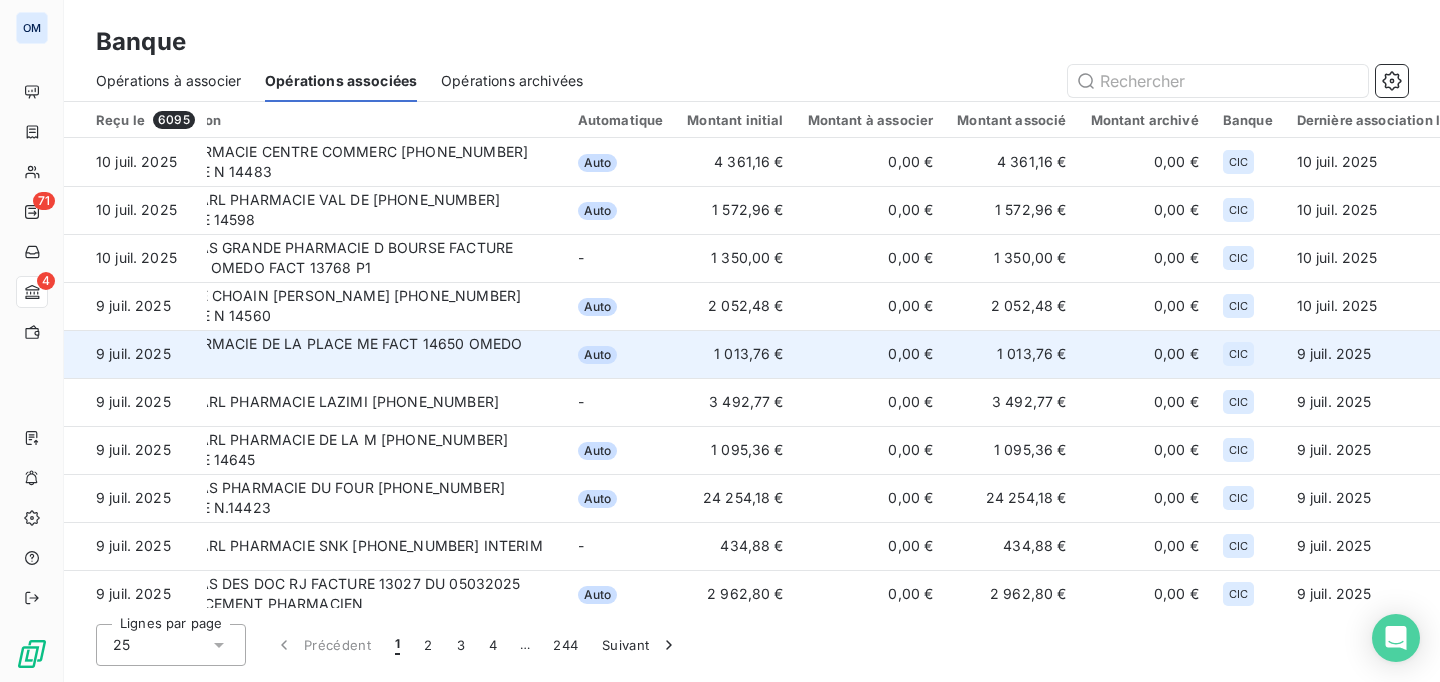 scroll, scrollTop: 0, scrollLeft: 0, axis: both 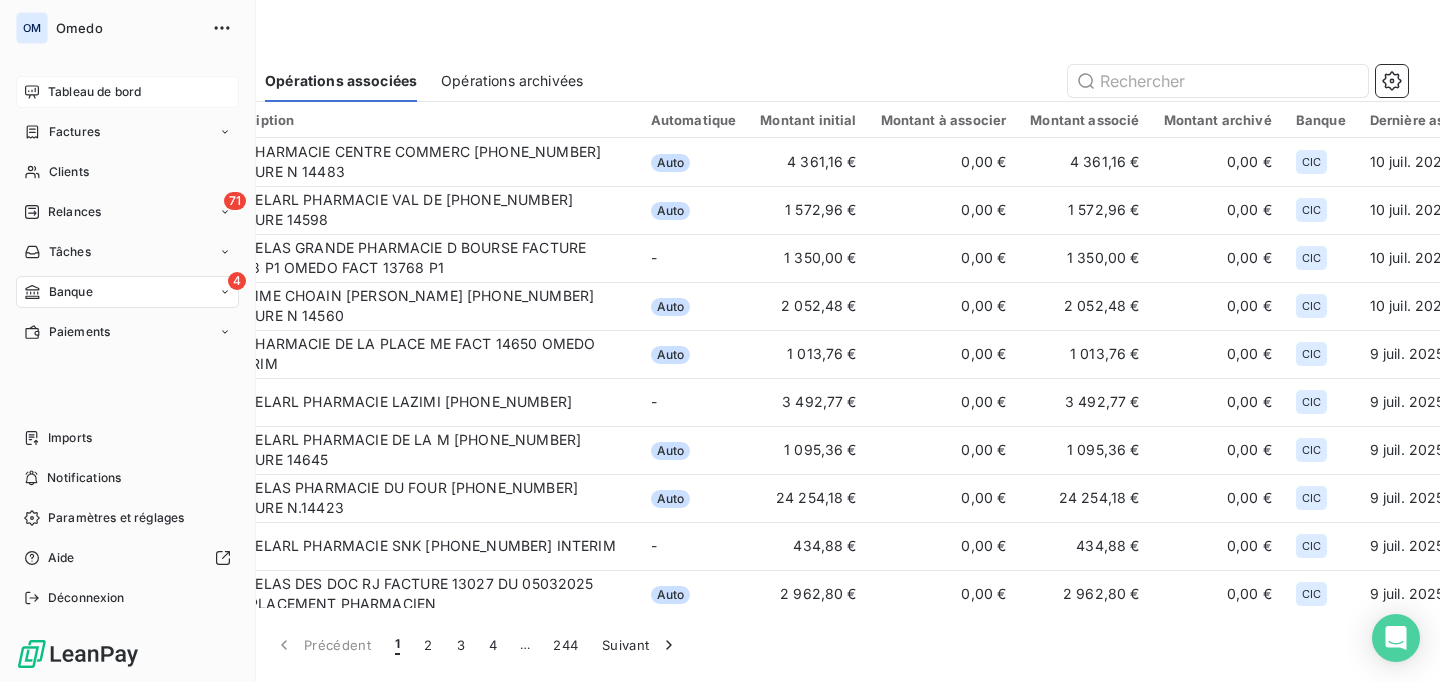 click on "Tableau de bord" at bounding box center [94, 92] 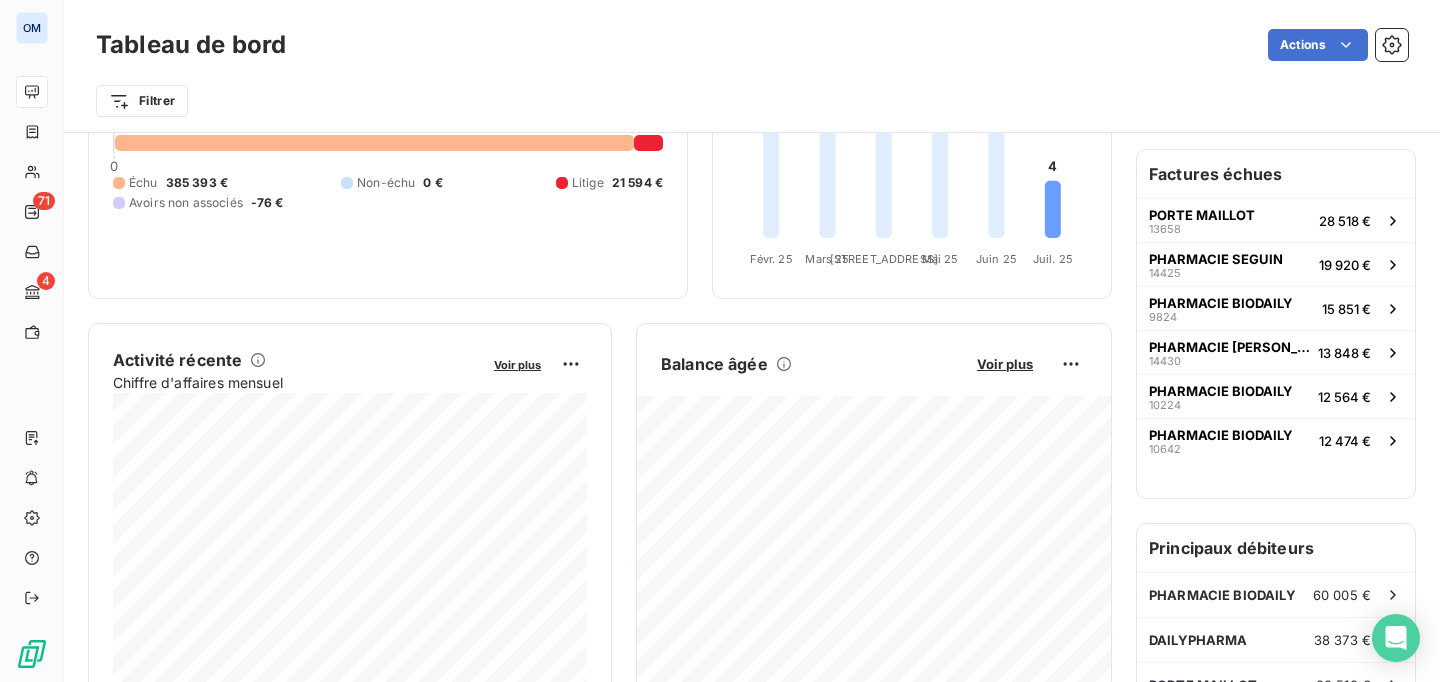 scroll, scrollTop: 197, scrollLeft: 0, axis: vertical 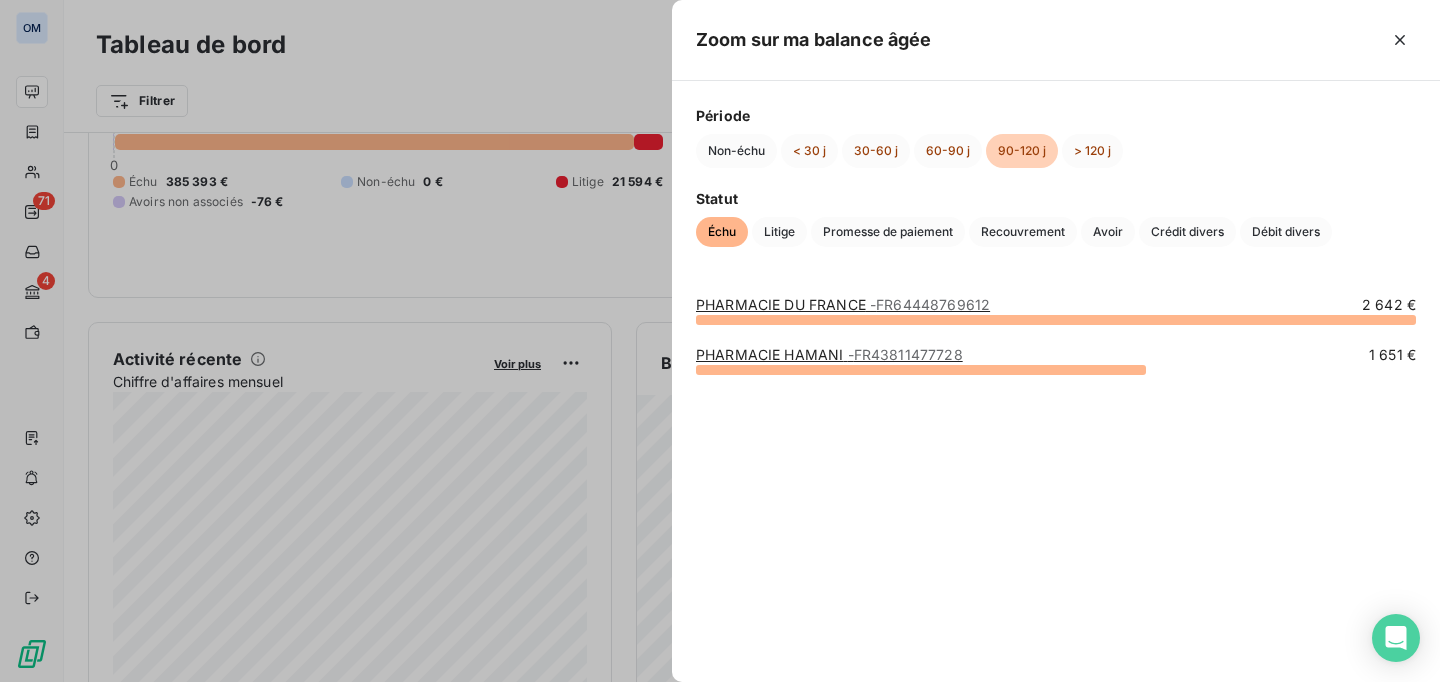click at bounding box center [720, 341] 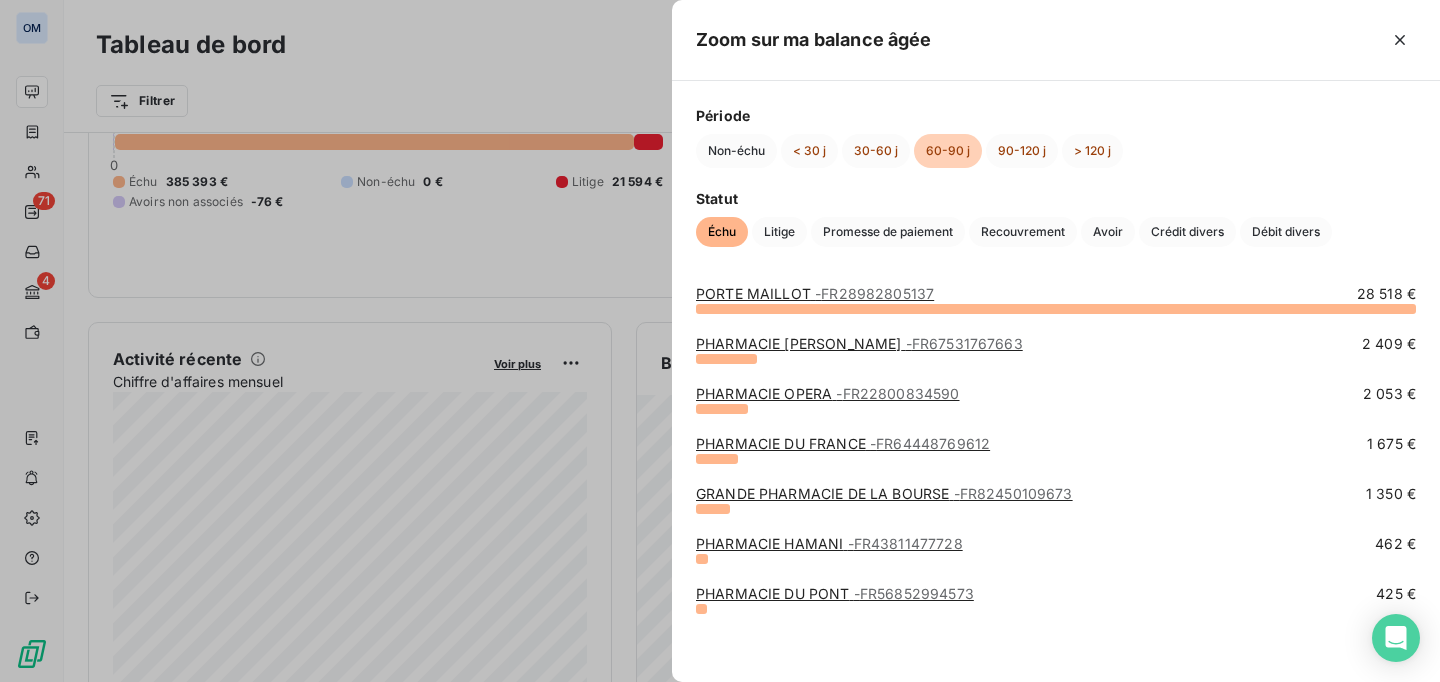 scroll, scrollTop: 0, scrollLeft: 0, axis: both 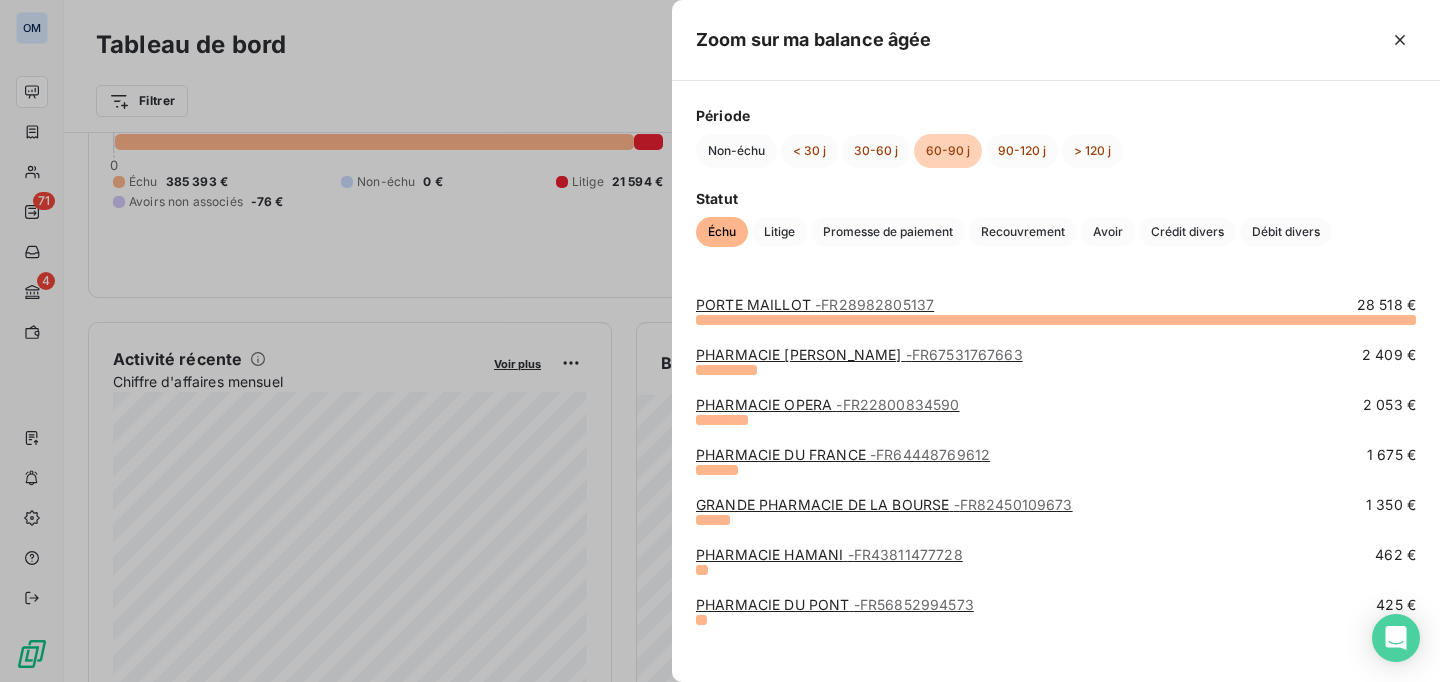 click at bounding box center (720, 341) 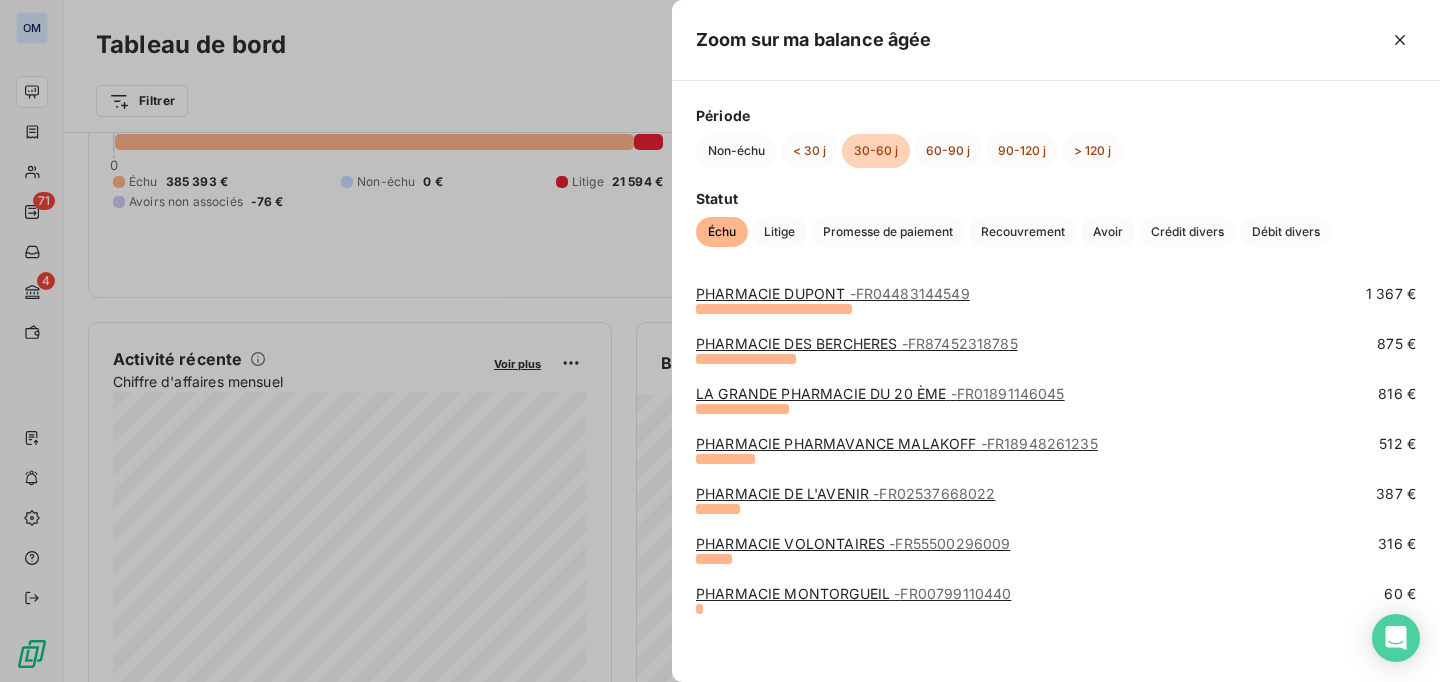 scroll, scrollTop: 0, scrollLeft: 0, axis: both 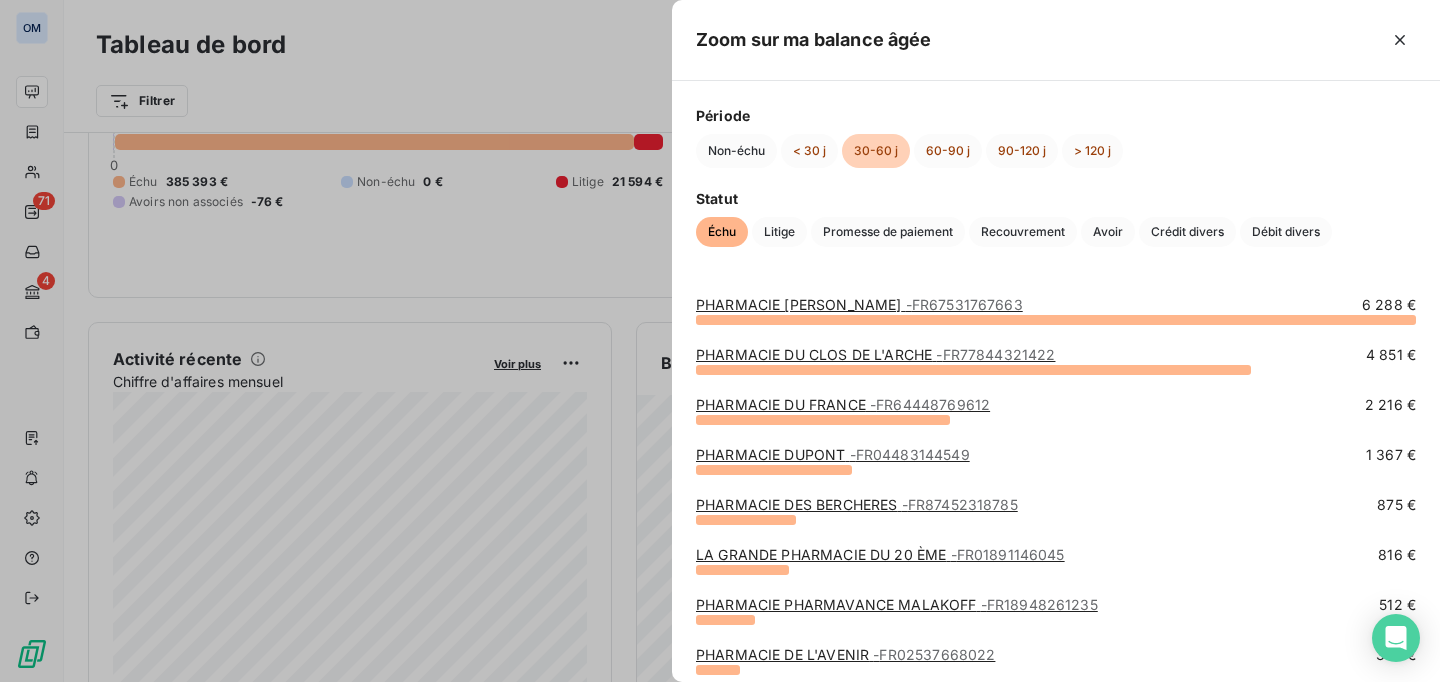 click at bounding box center [720, 341] 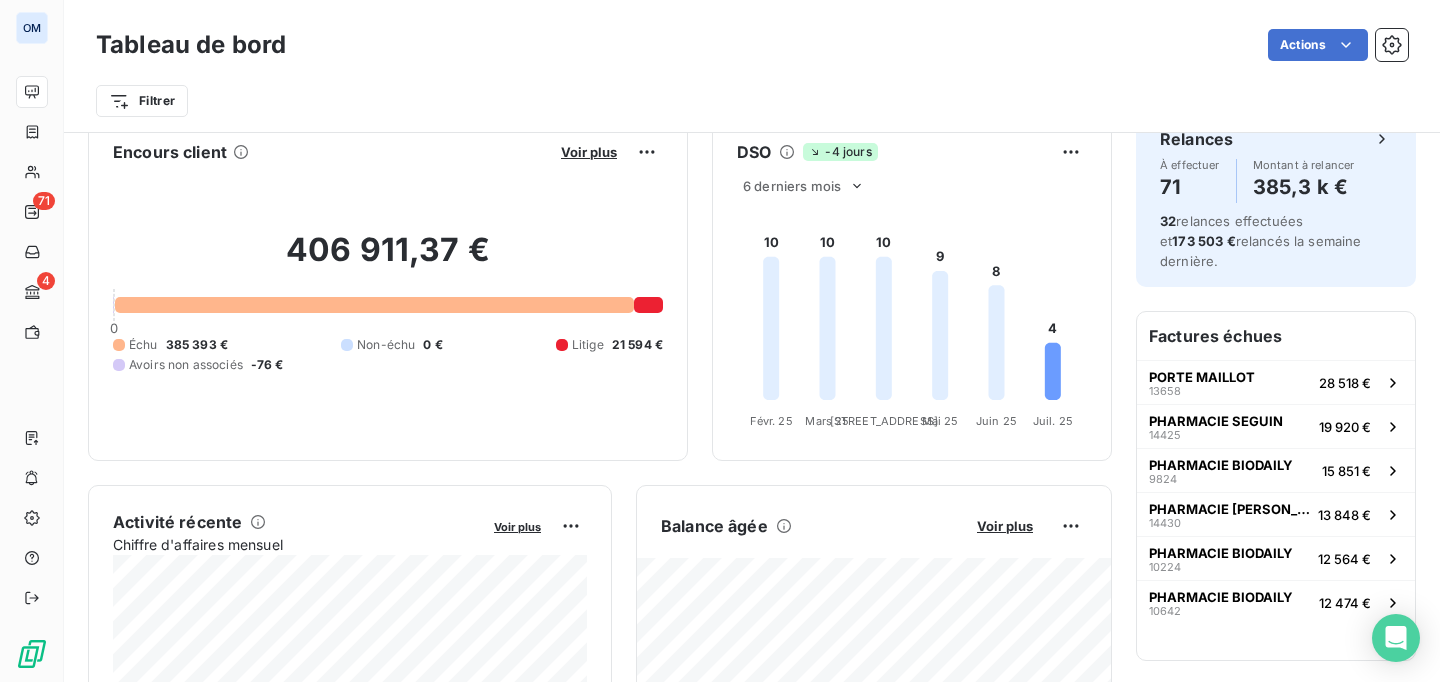 scroll, scrollTop: 31, scrollLeft: 0, axis: vertical 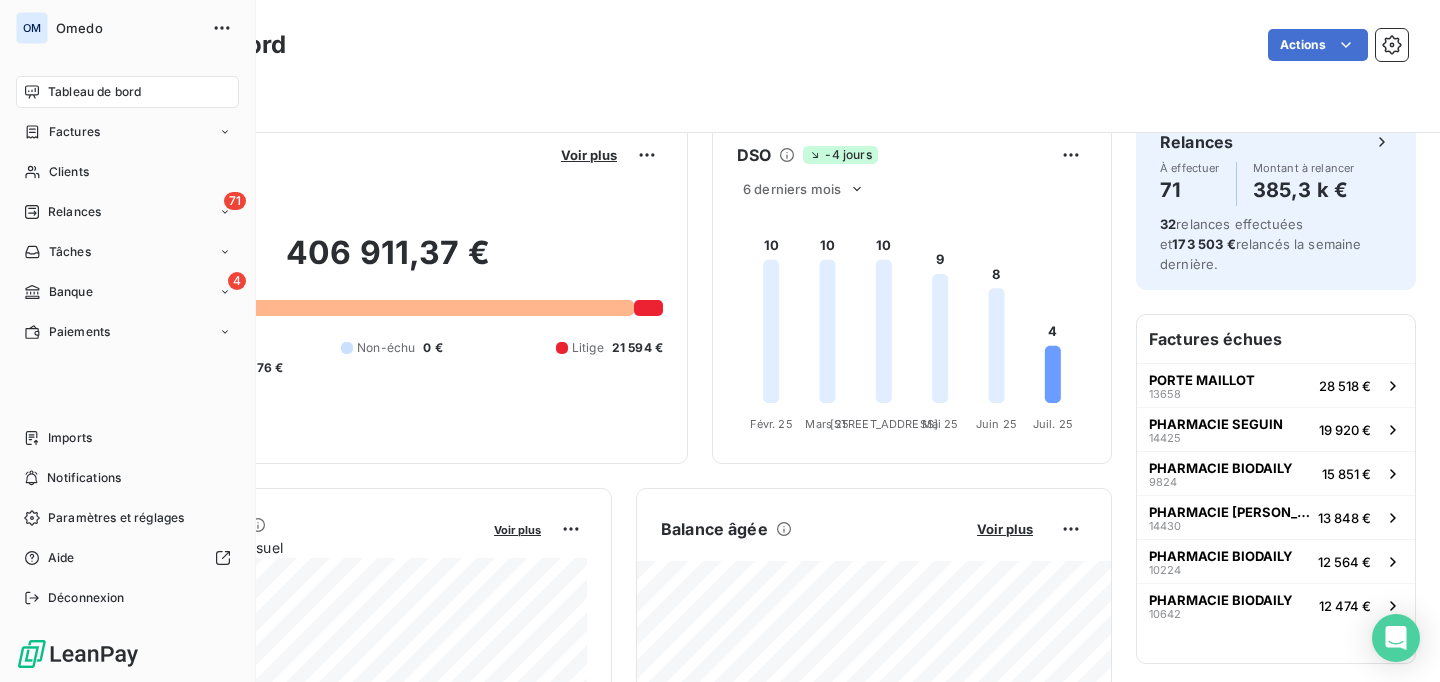 click on "Tableau de bord" at bounding box center (94, 92) 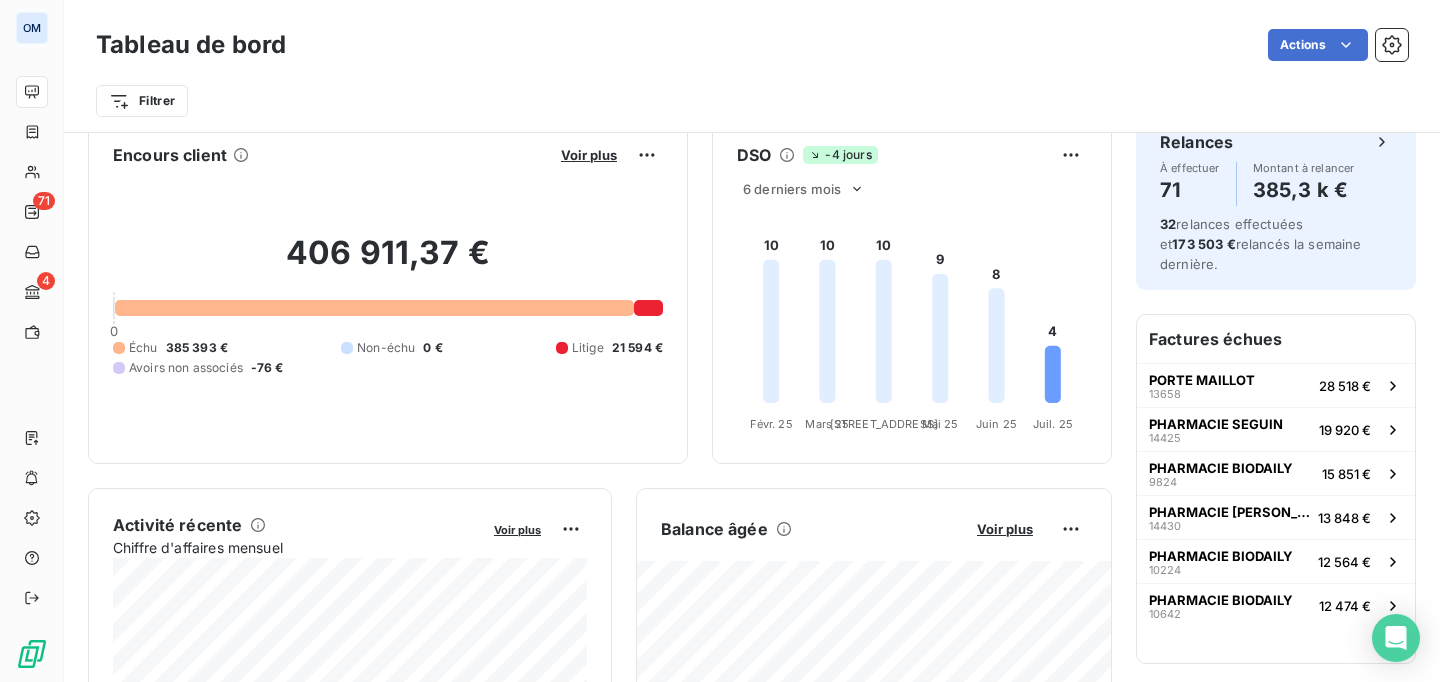 scroll, scrollTop: 0, scrollLeft: 0, axis: both 